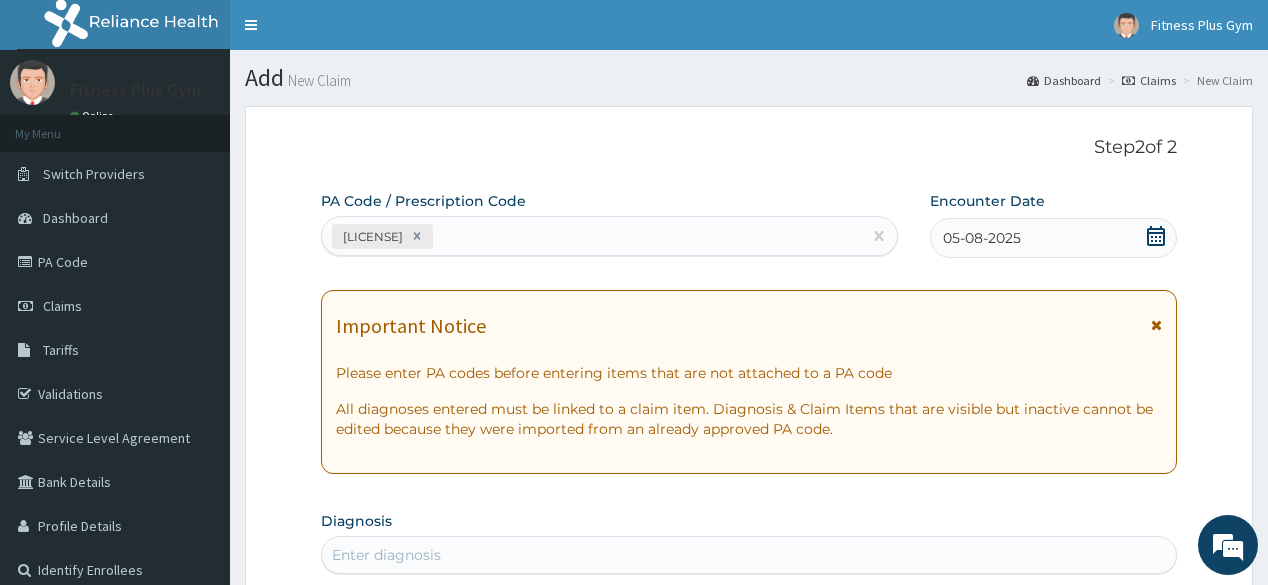 scroll, scrollTop: 849, scrollLeft: 0, axis: vertical 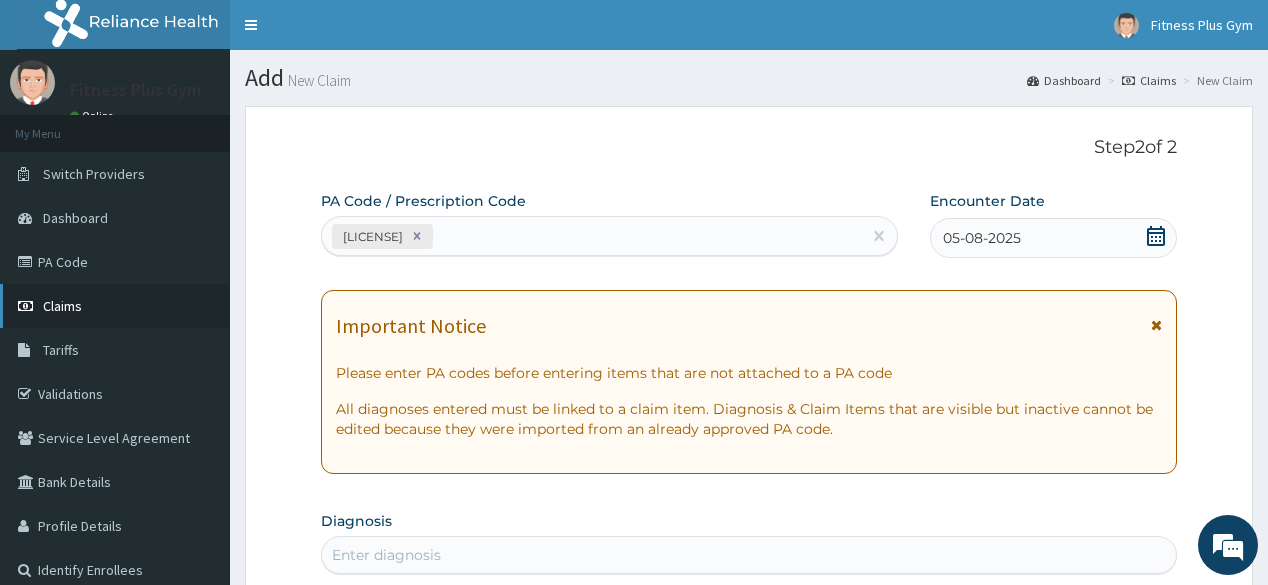 click on "Claims" at bounding box center [115, 306] 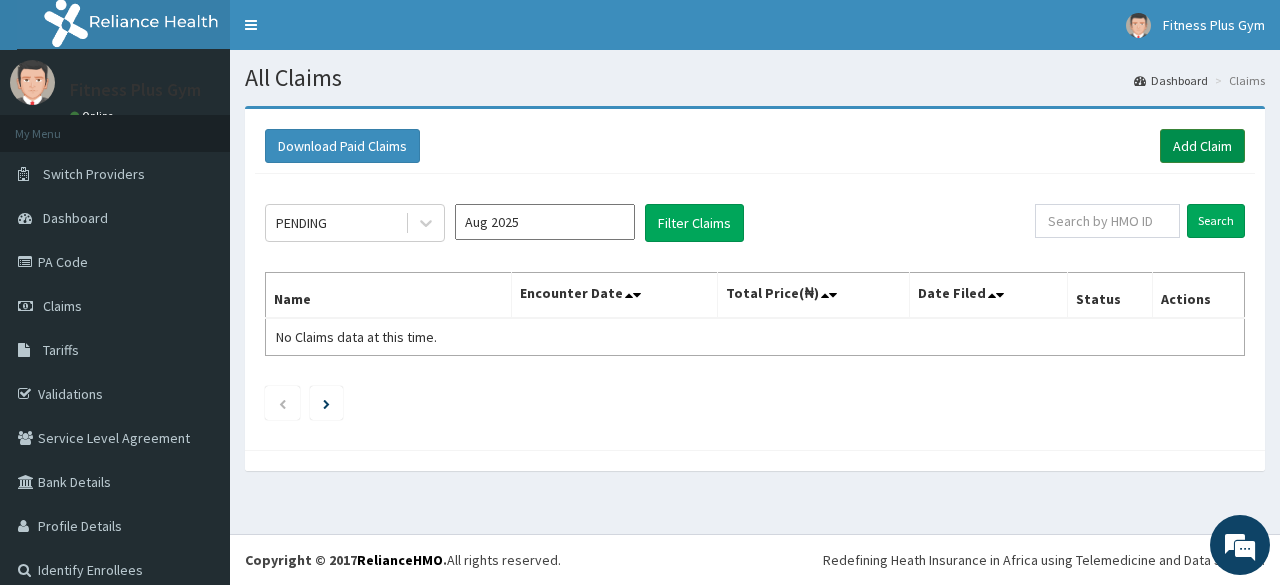 scroll, scrollTop: 0, scrollLeft: 0, axis: both 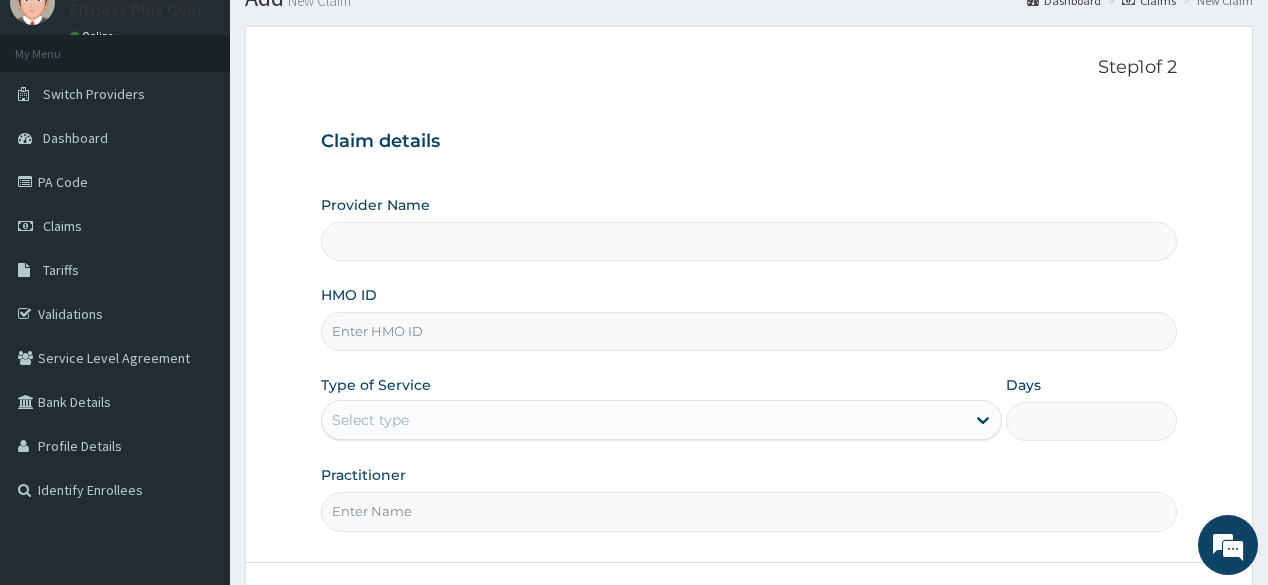 type on "Fitness plus Gym" 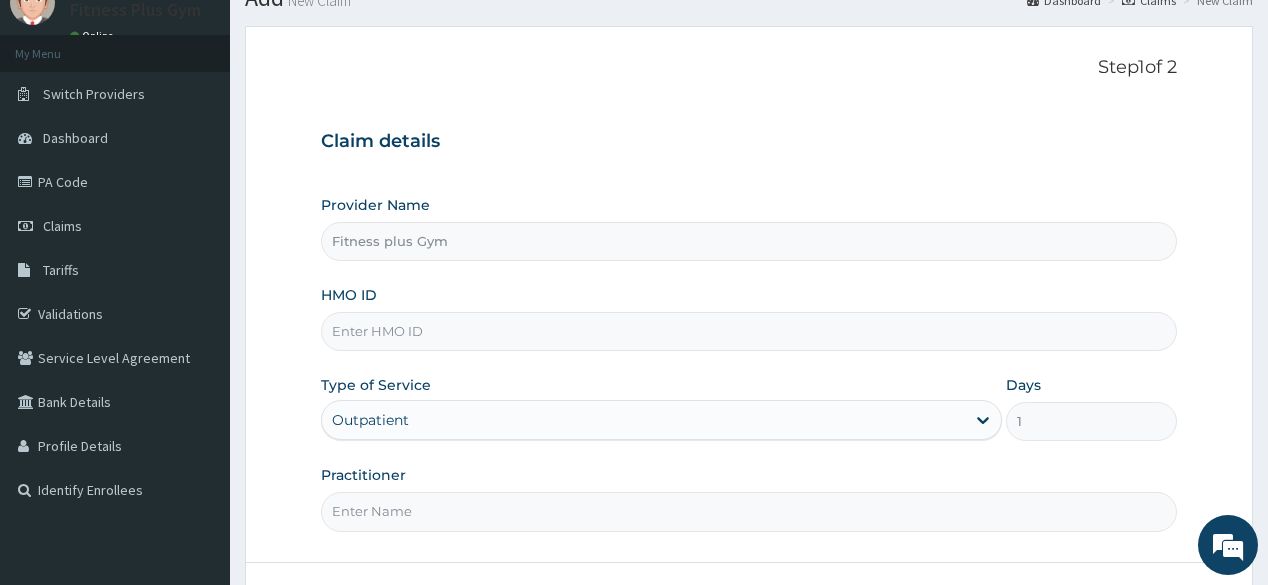 click on "HMO ID" at bounding box center [748, 331] 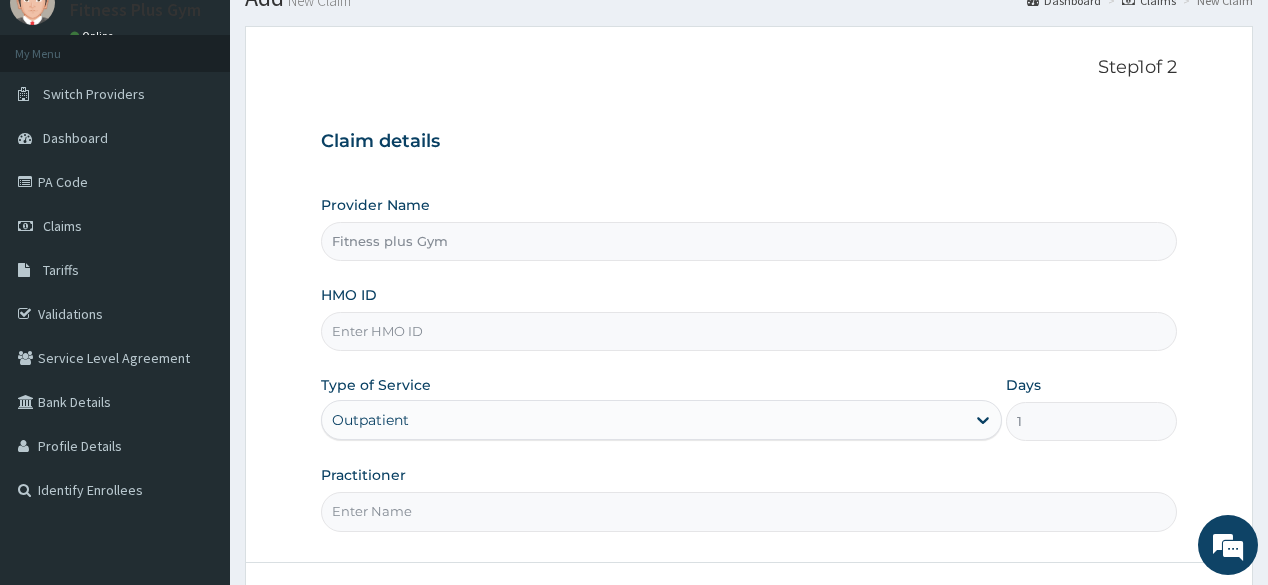 scroll, scrollTop: 0, scrollLeft: 0, axis: both 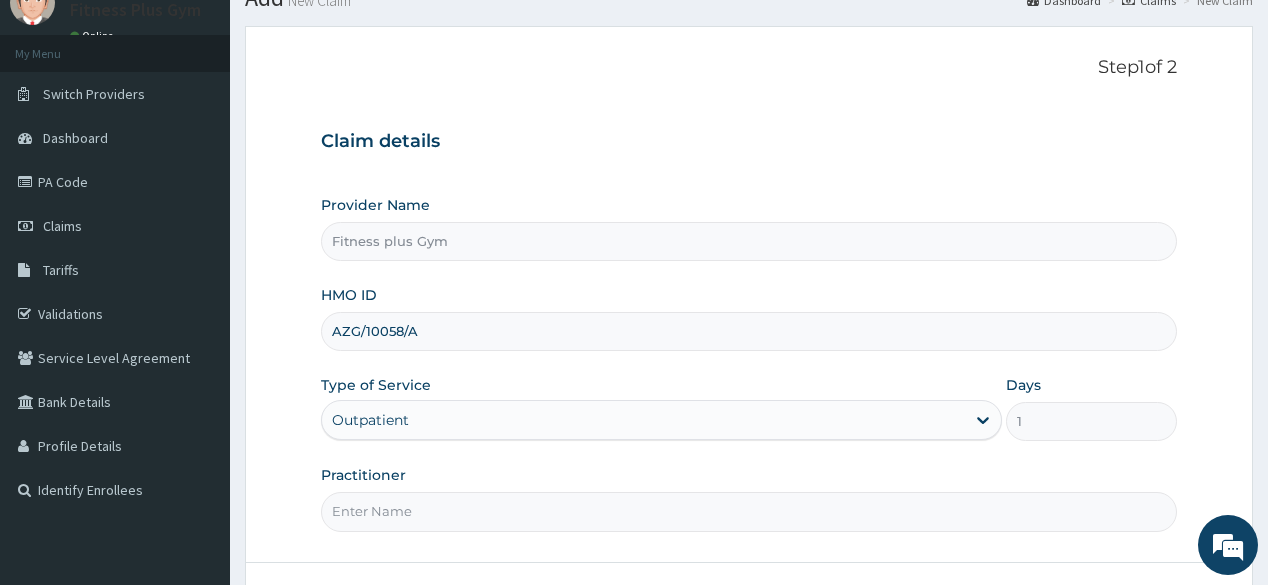 type on "AZG/10058/A" 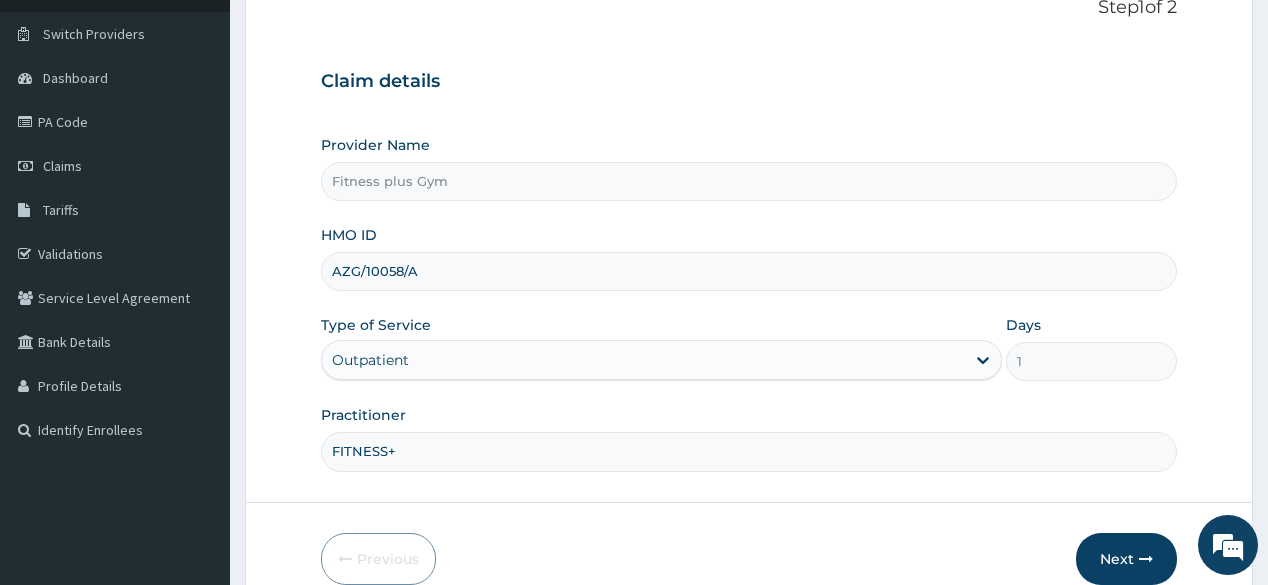 scroll, scrollTop: 234, scrollLeft: 0, axis: vertical 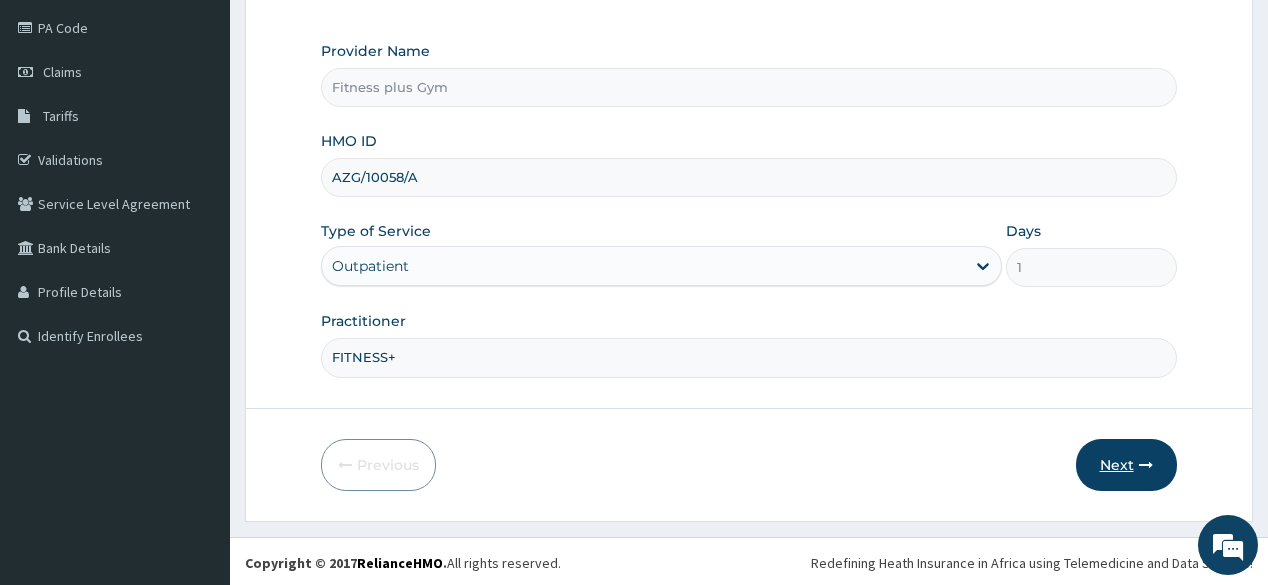 type on "FITNESS+" 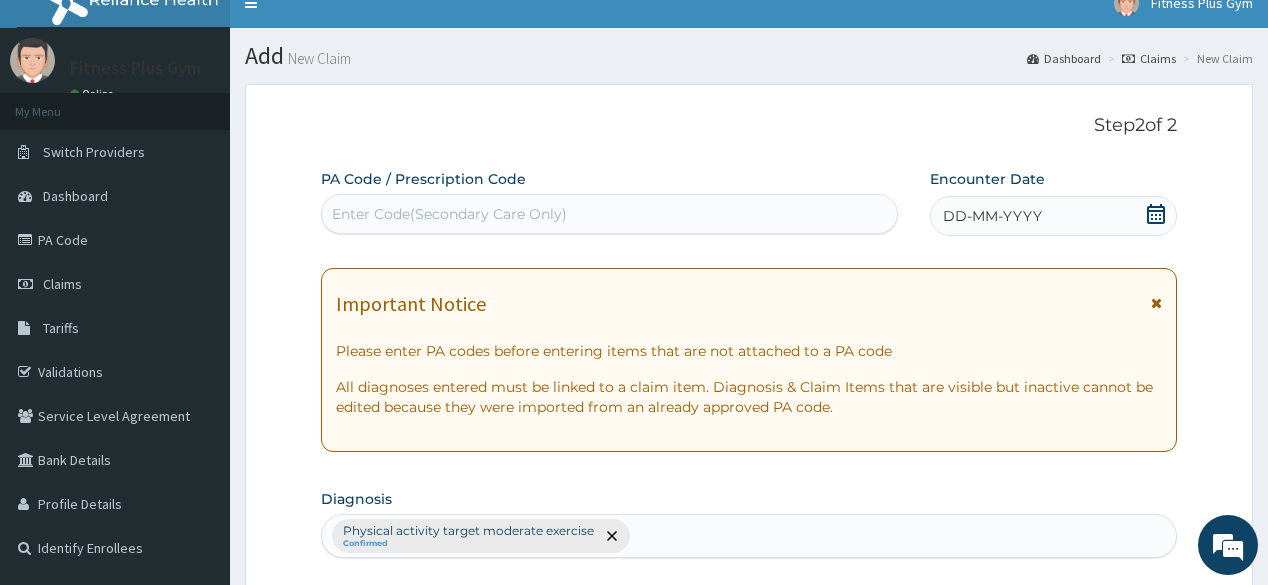 scroll, scrollTop: 0, scrollLeft: 0, axis: both 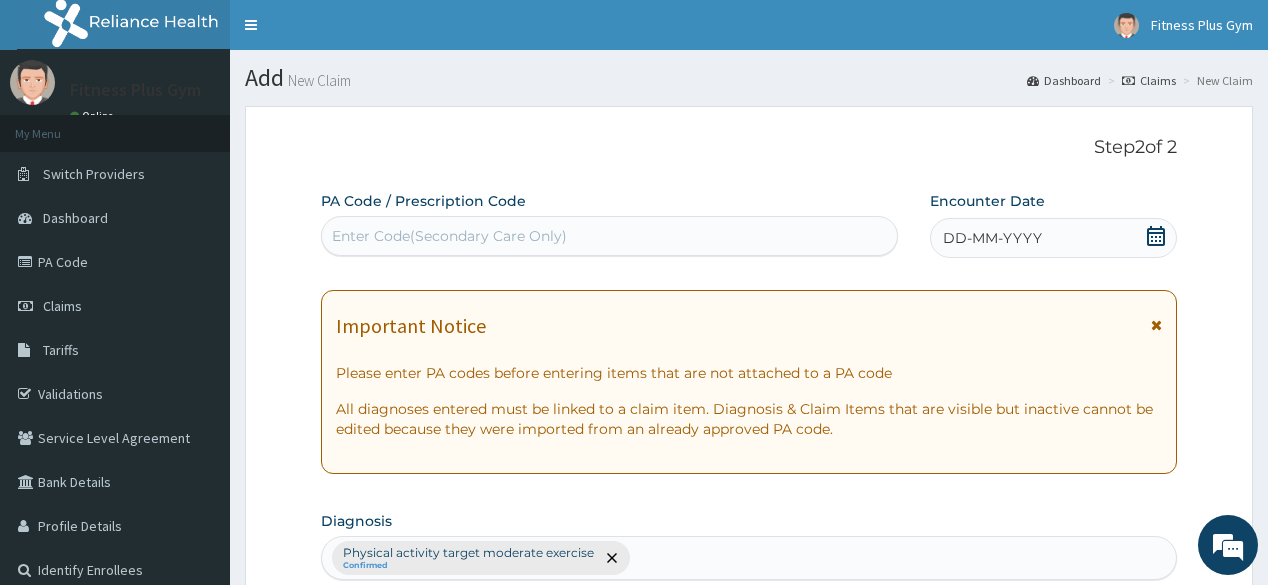 click on "Enter Code(Secondary Care Only)" at bounding box center [609, 236] 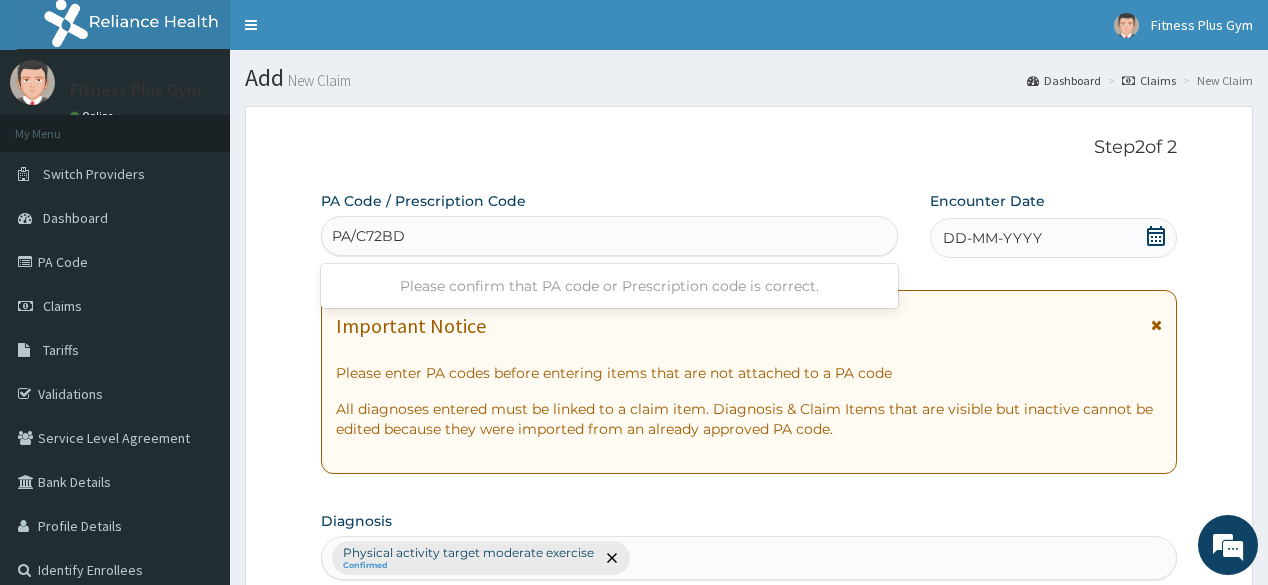 type on "PA/C72BDA" 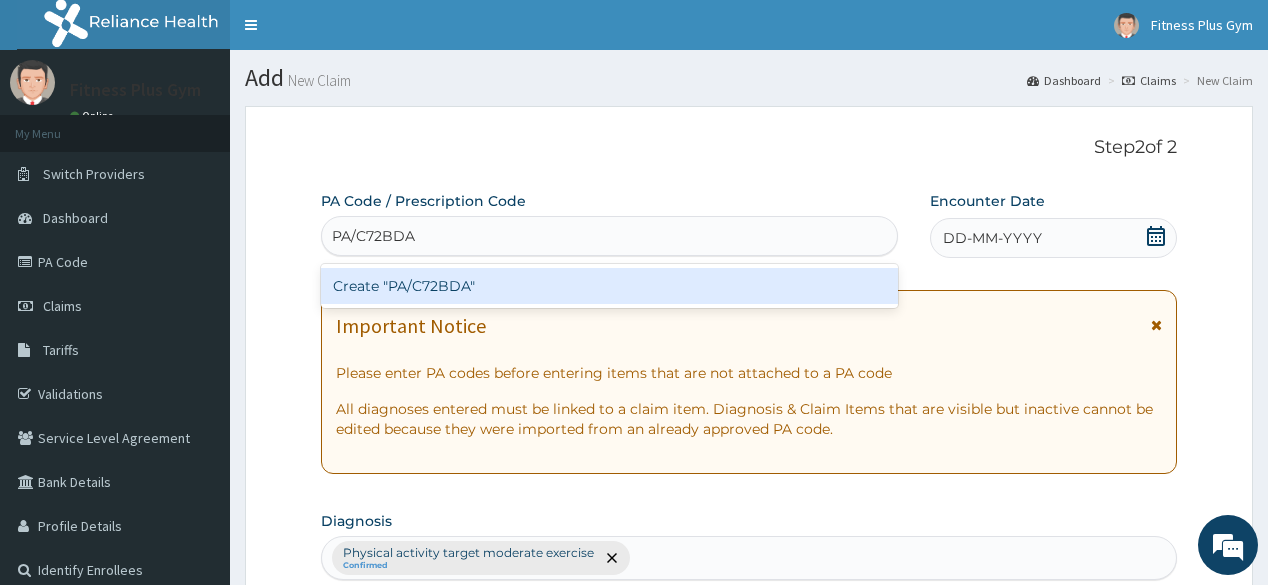 click on "Create "PA/C72BDA"" at bounding box center (609, 286) 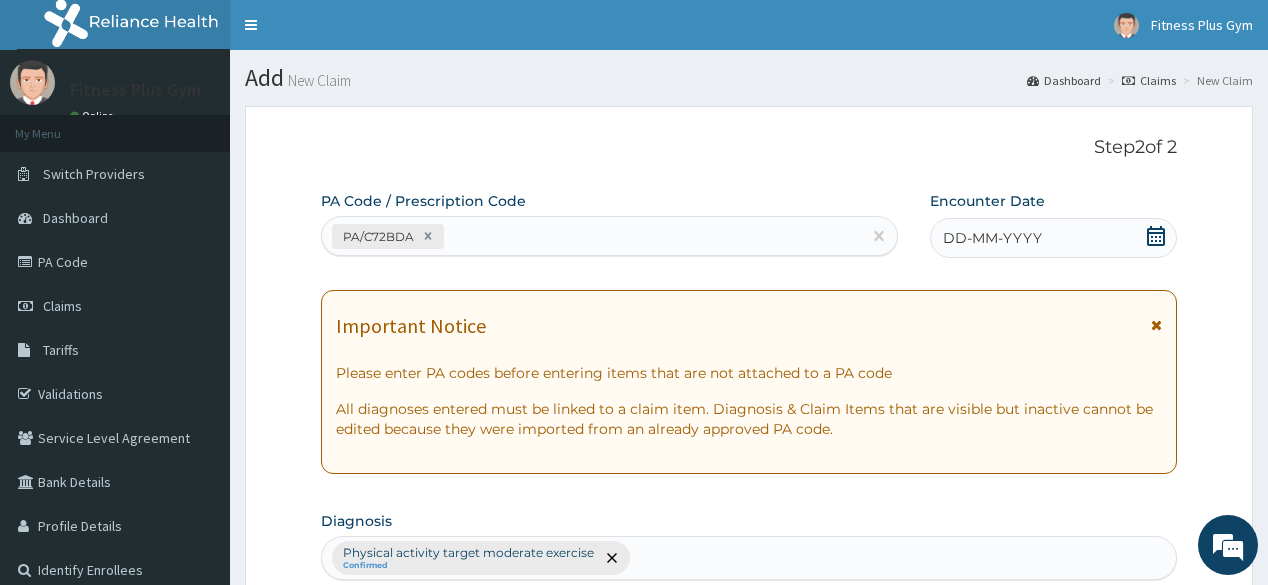click 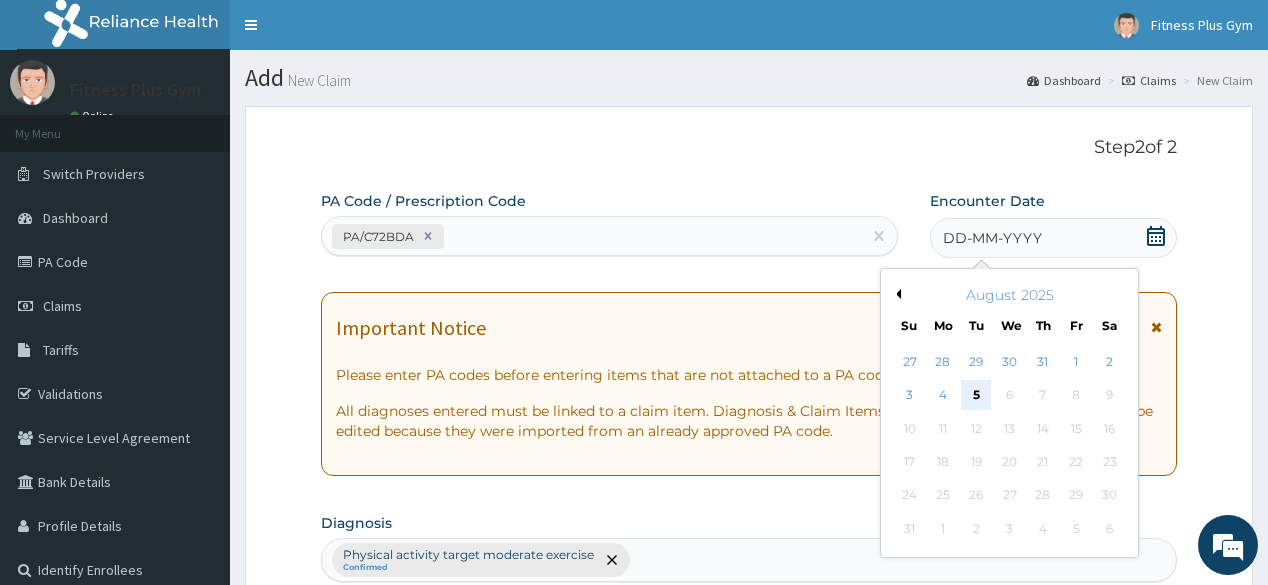 click on "5" at bounding box center [976, 396] 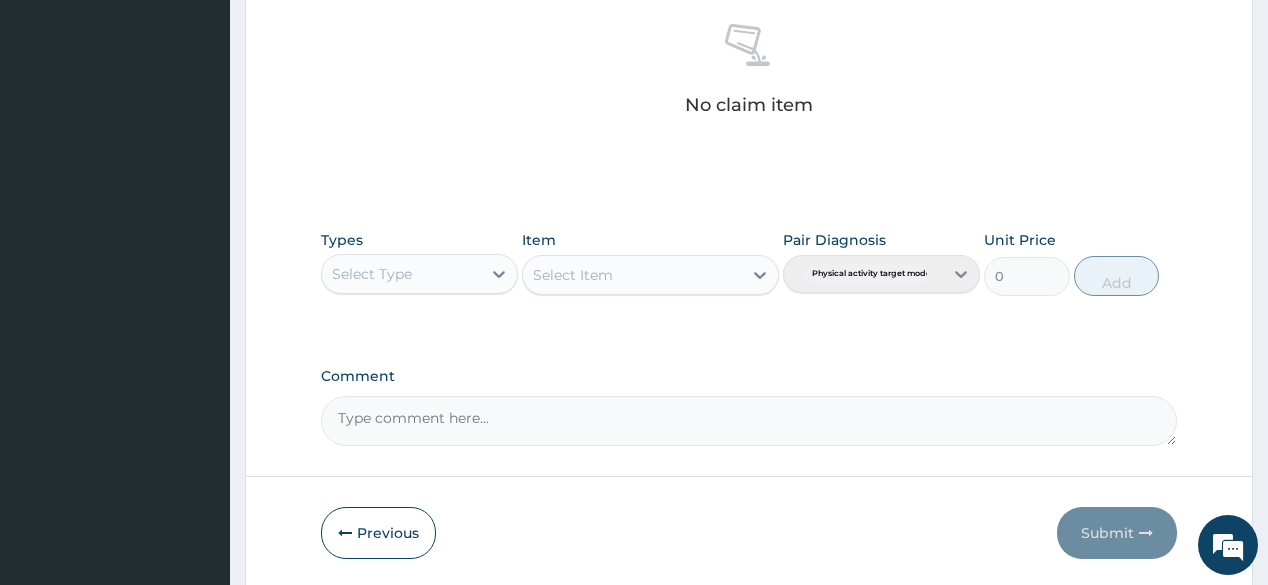 scroll, scrollTop: 800, scrollLeft: 0, axis: vertical 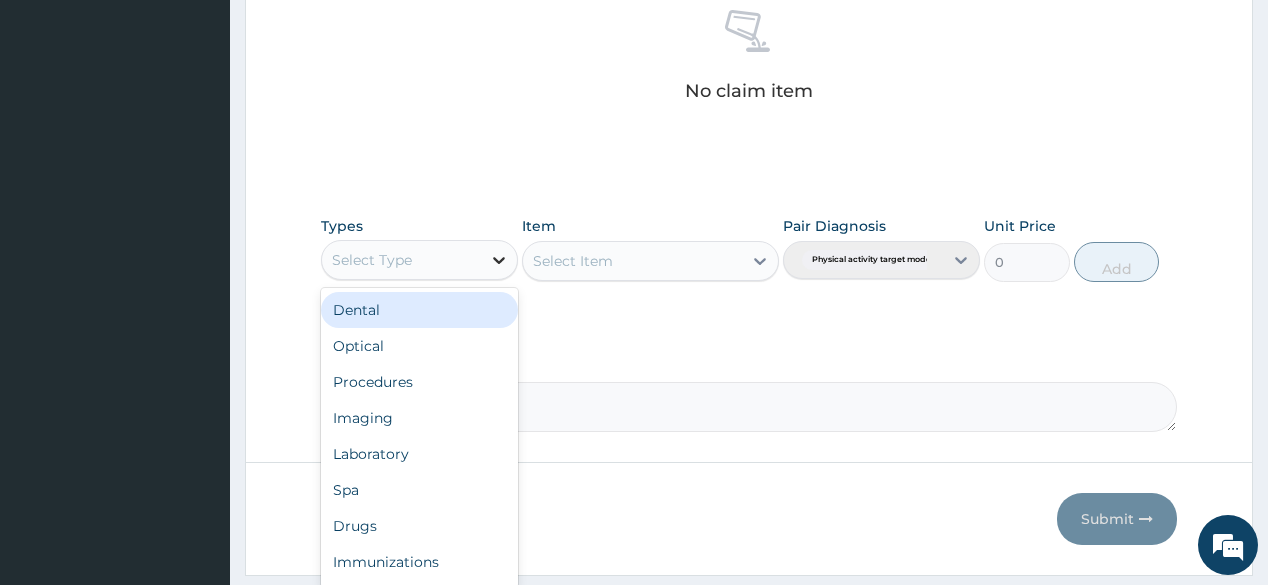 click 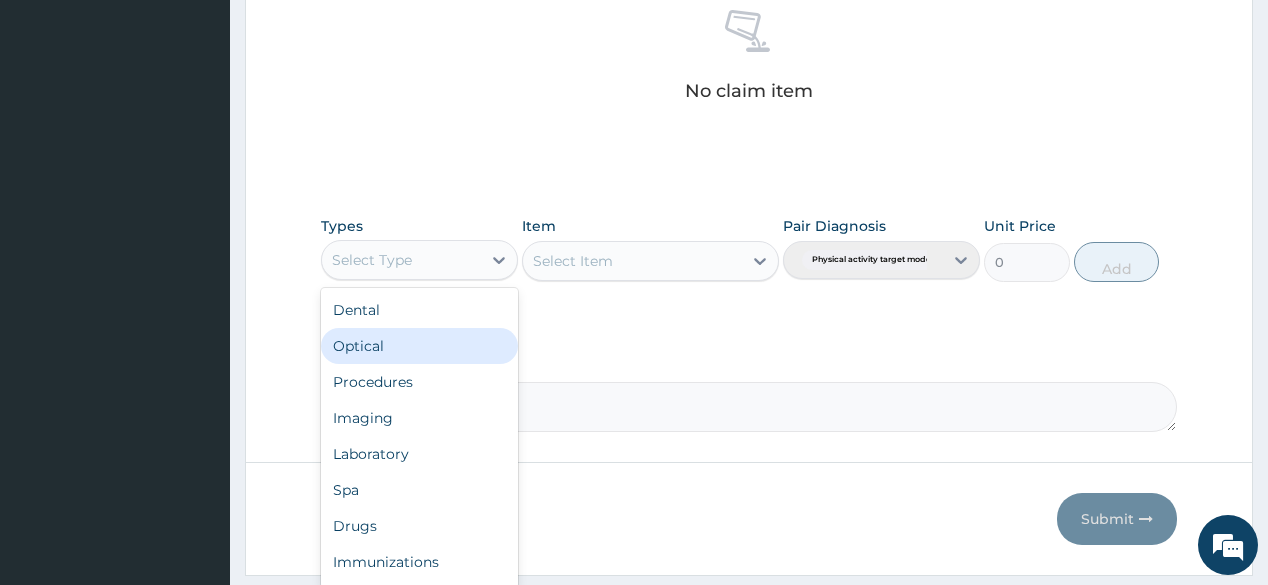 scroll, scrollTop: 68, scrollLeft: 0, axis: vertical 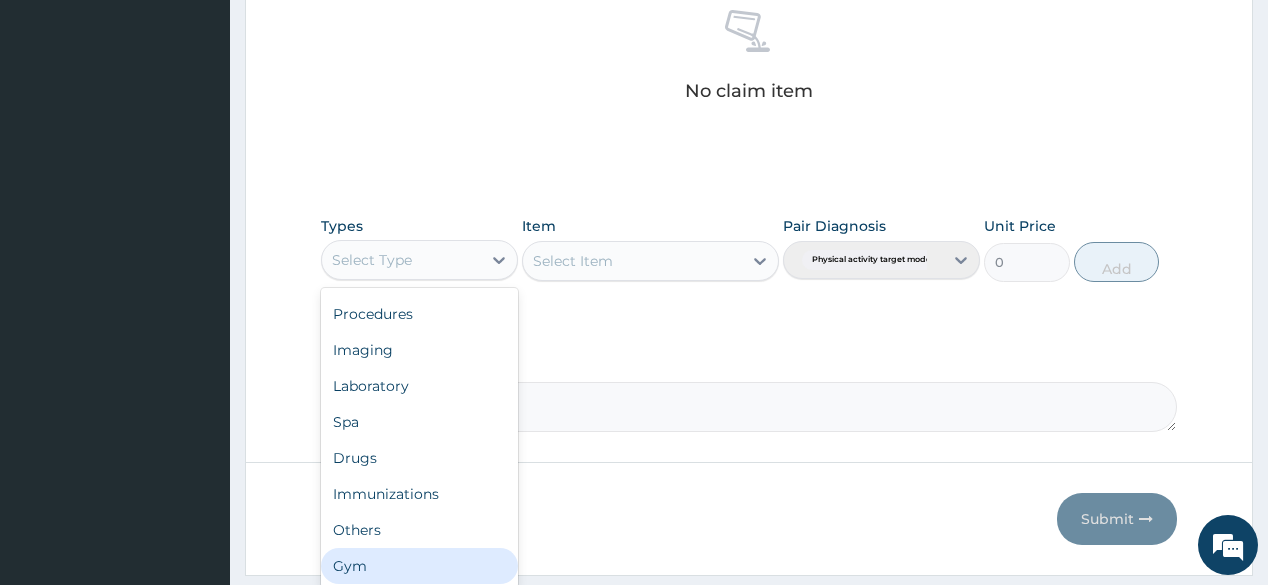 click on "Gym" at bounding box center [419, 566] 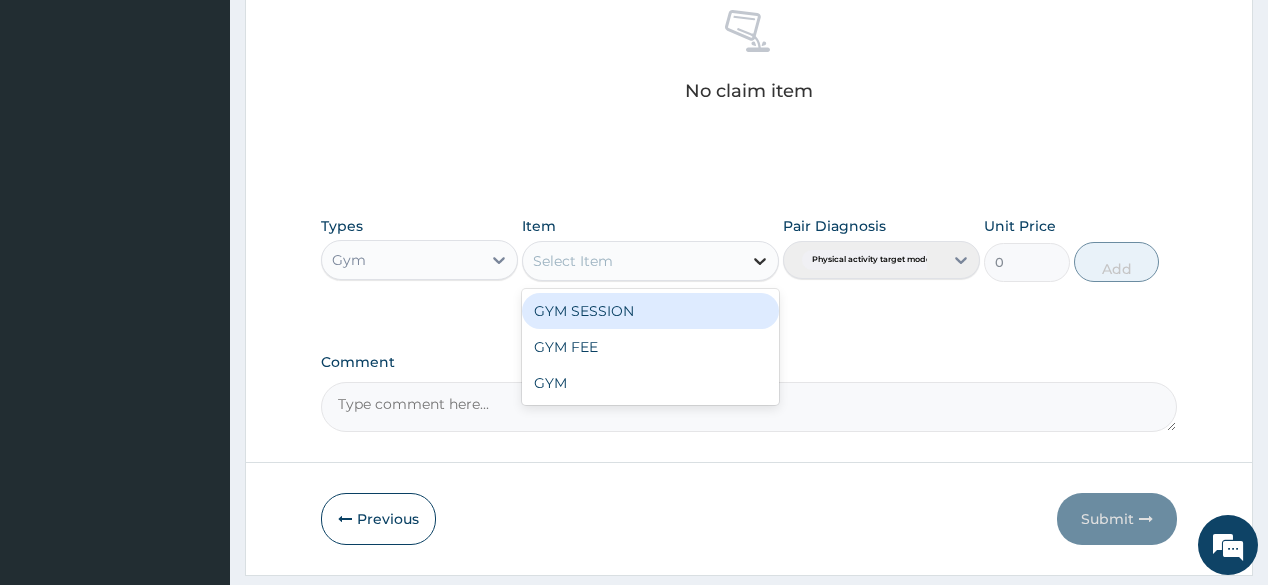 click 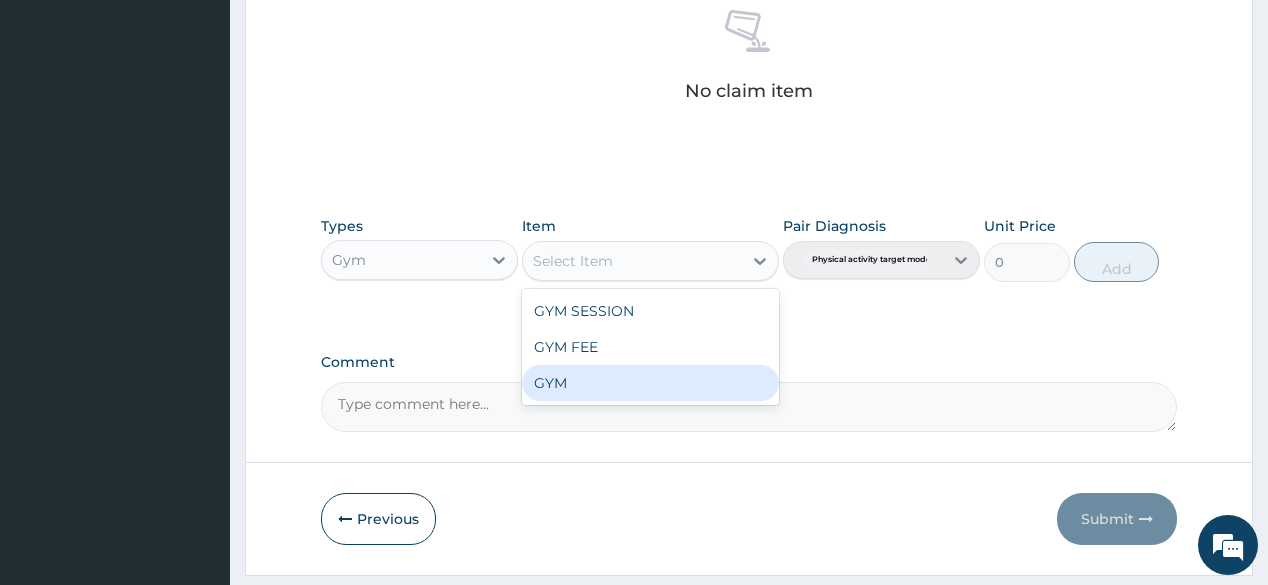click on "GYM" at bounding box center (650, 383) 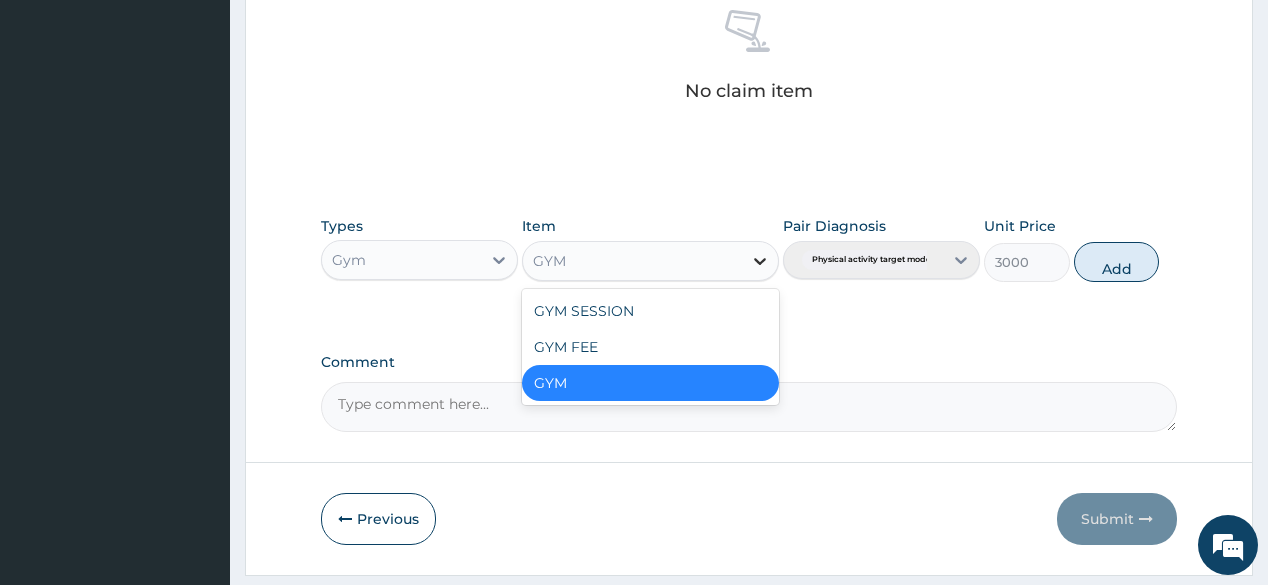 click 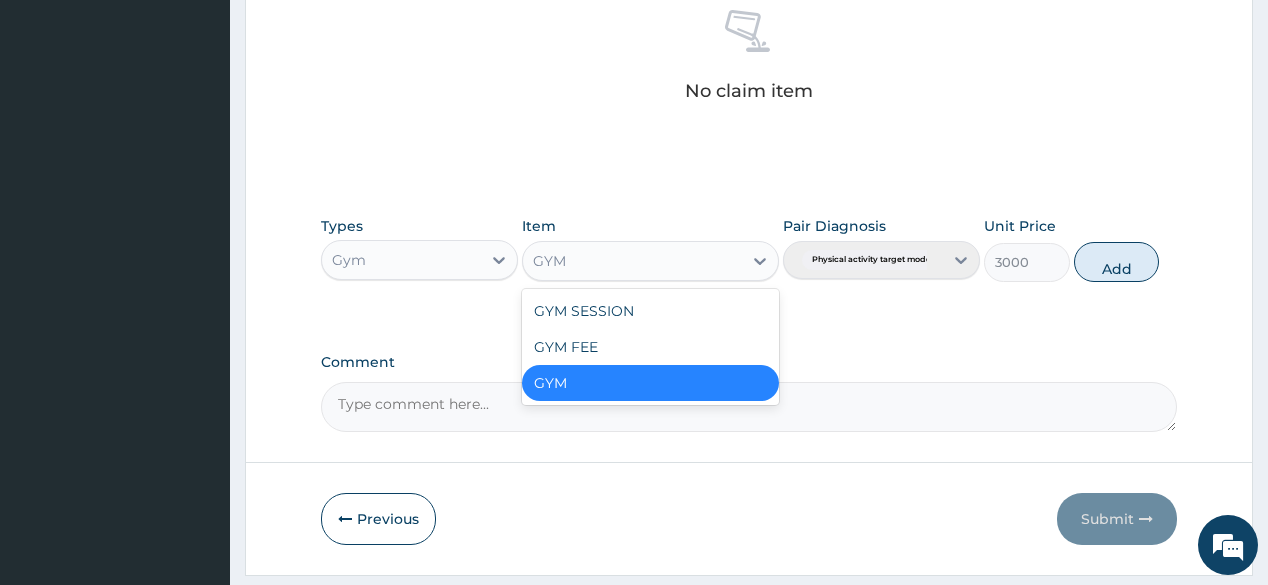 click on "GYM" at bounding box center [650, 383] 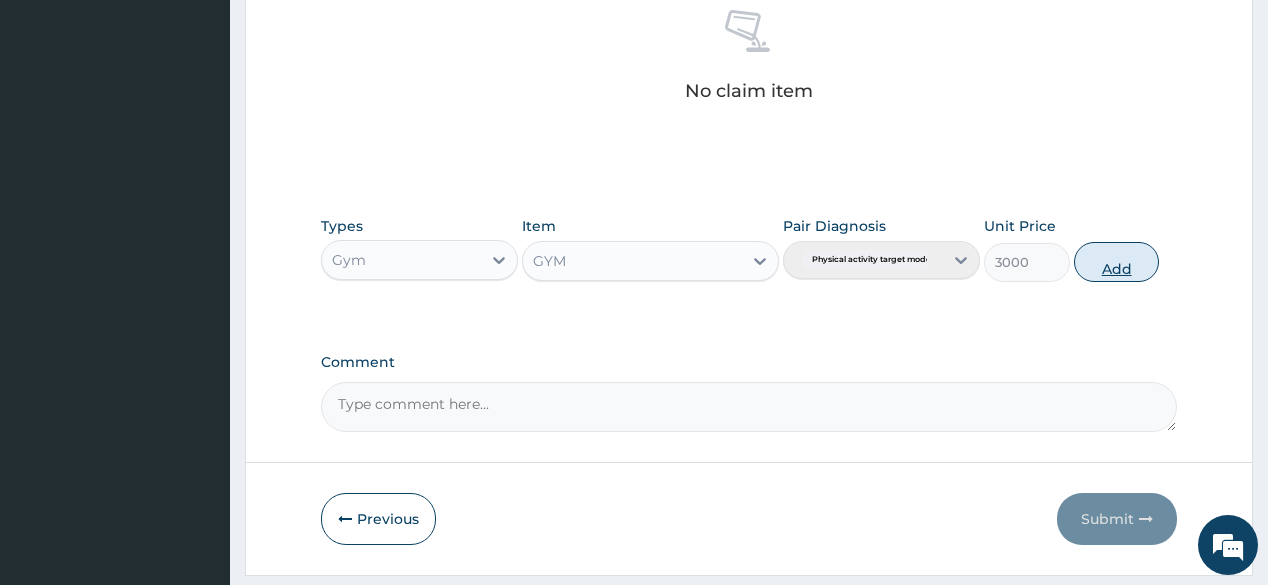 drag, startPoint x: 1141, startPoint y: 248, endPoint x: 1132, endPoint y: 258, distance: 13.453624 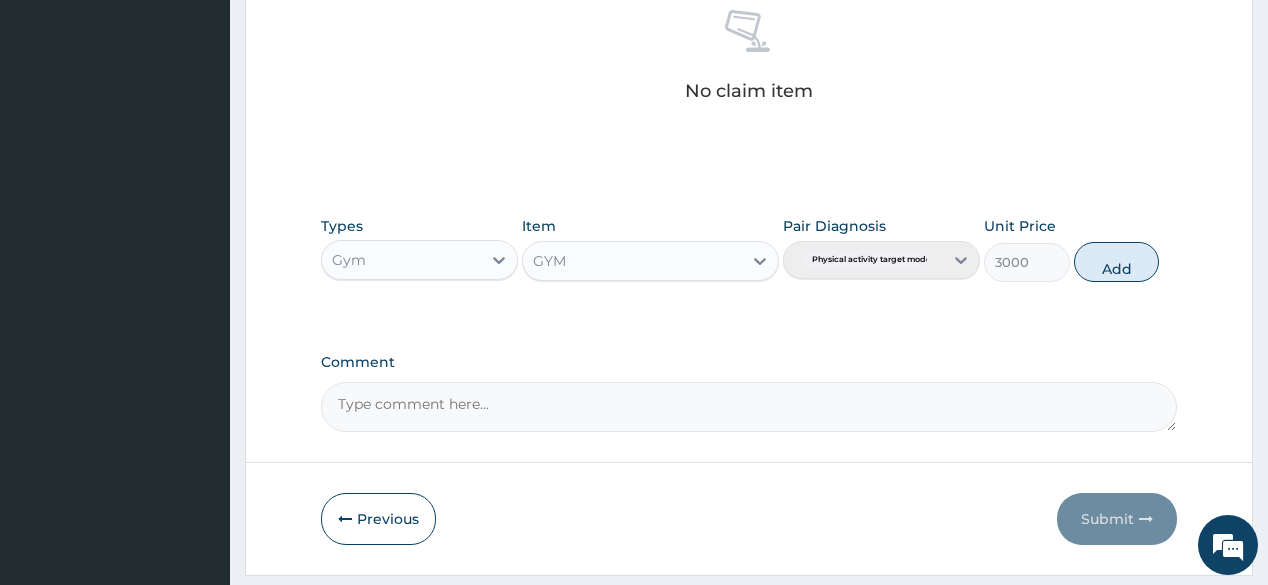 click on "Add" at bounding box center (1117, 262) 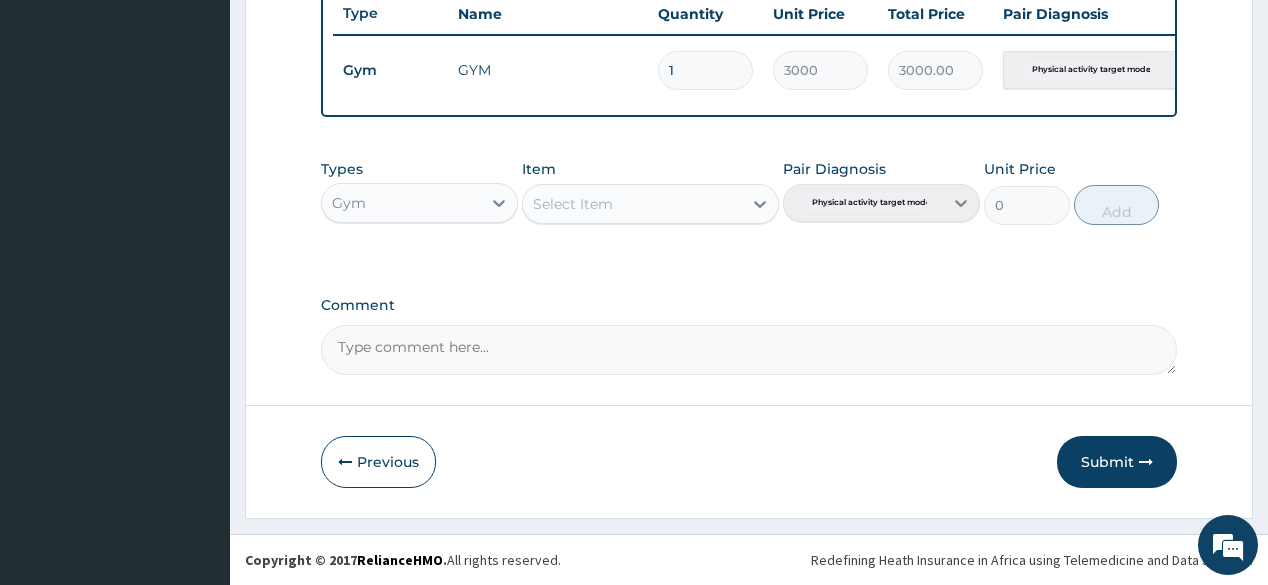 scroll, scrollTop: 771, scrollLeft: 0, axis: vertical 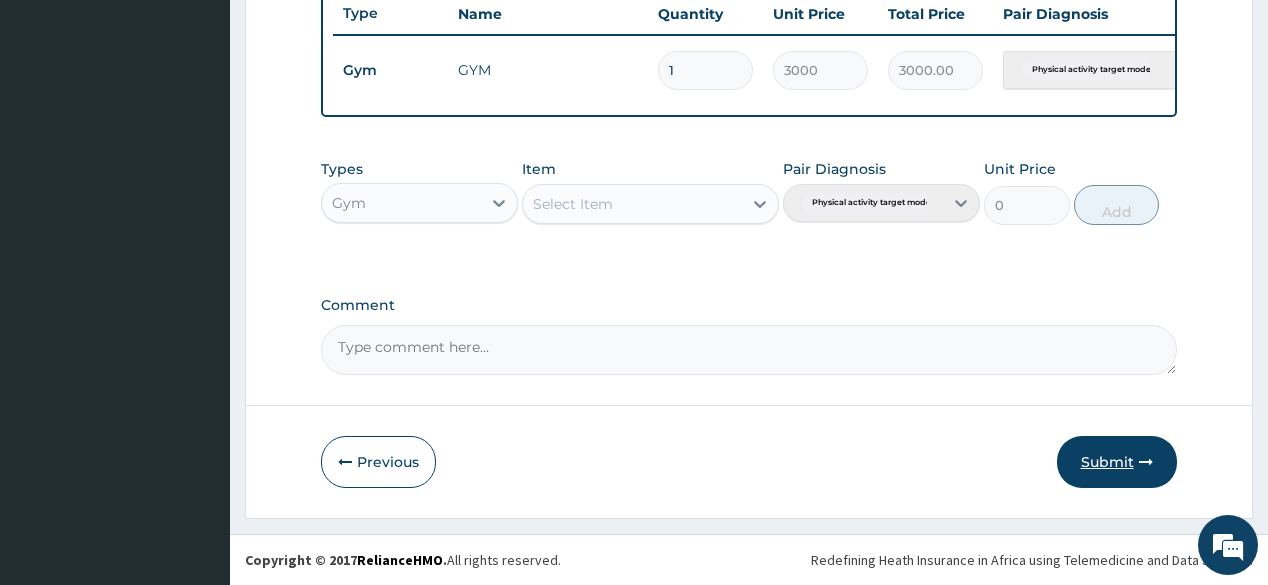 click on "Submit" at bounding box center [1117, 462] 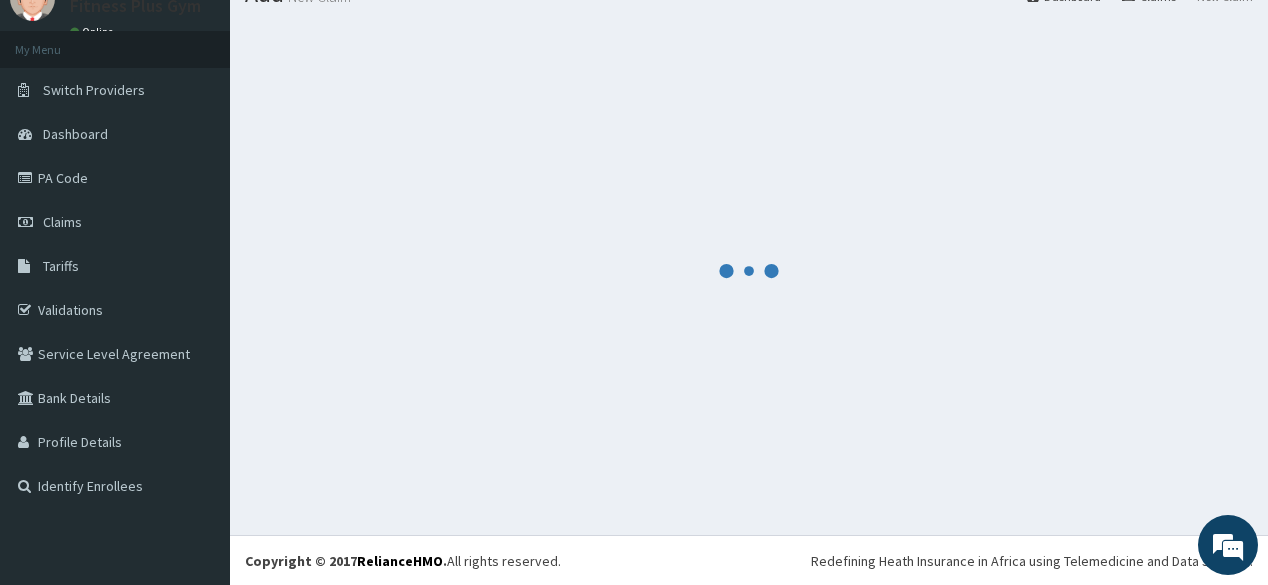 scroll, scrollTop: 771, scrollLeft: 0, axis: vertical 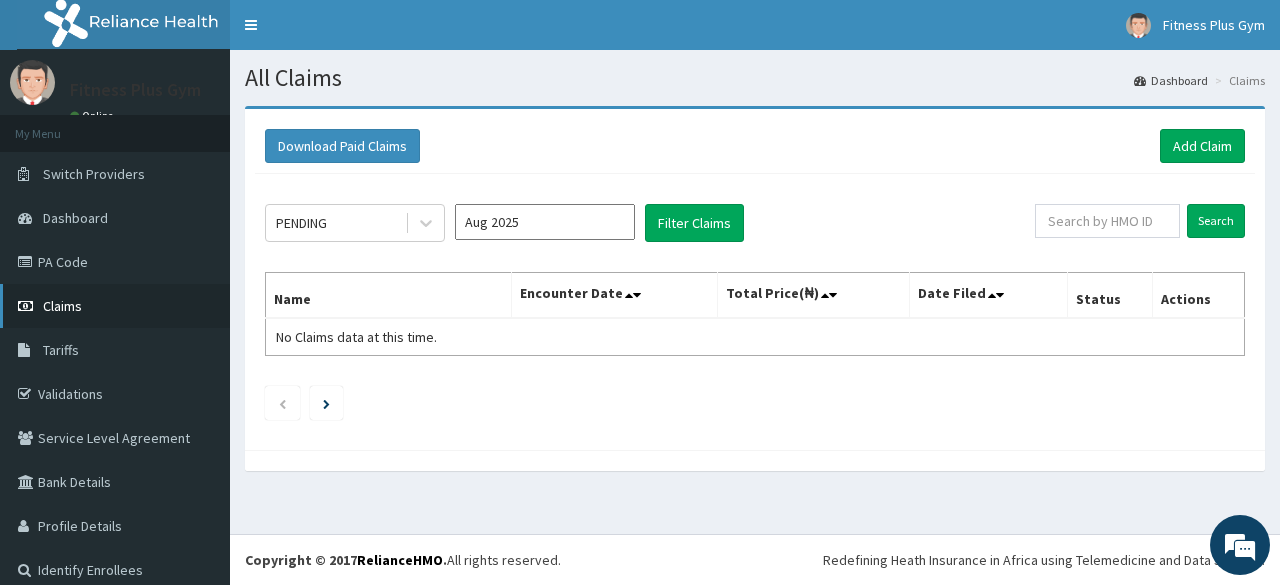 click on "Claims" at bounding box center [115, 306] 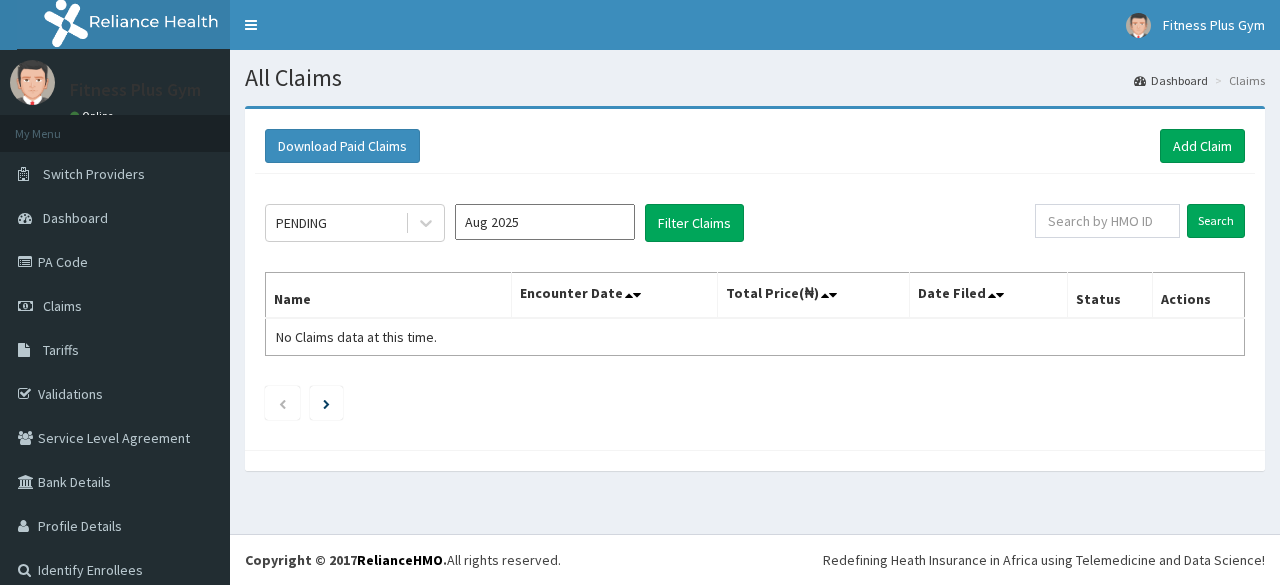 scroll, scrollTop: 0, scrollLeft: 0, axis: both 